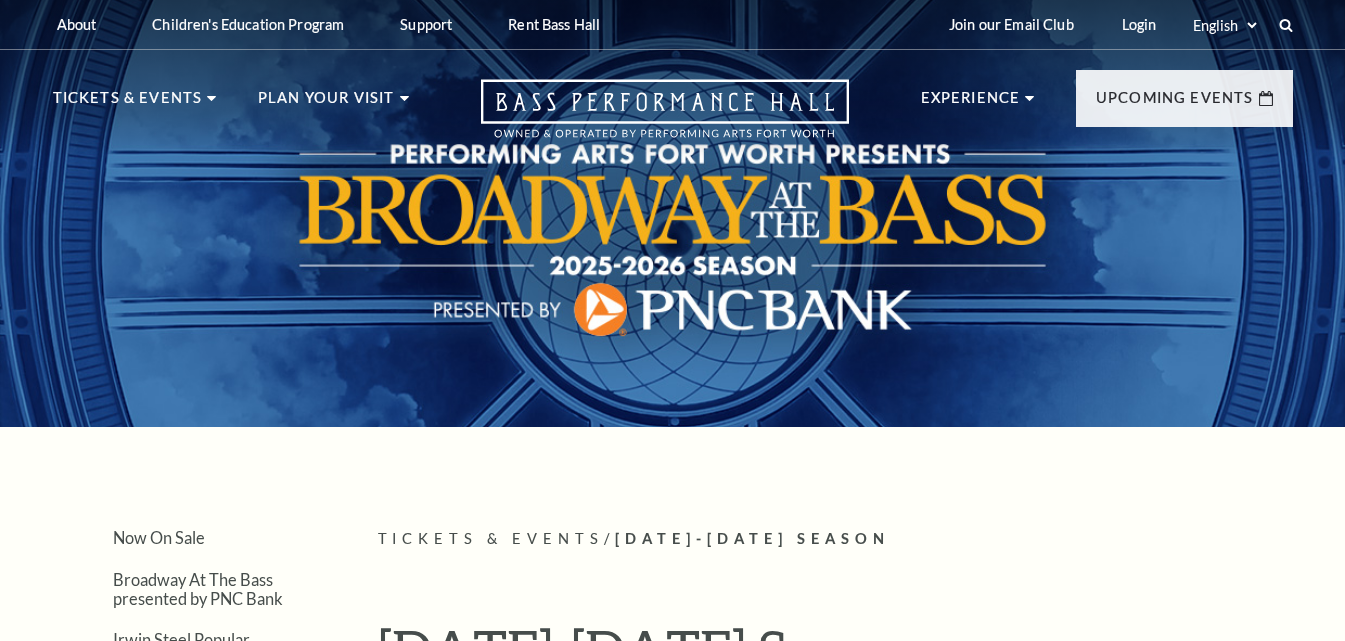 scroll, scrollTop: 293, scrollLeft: 0, axis: vertical 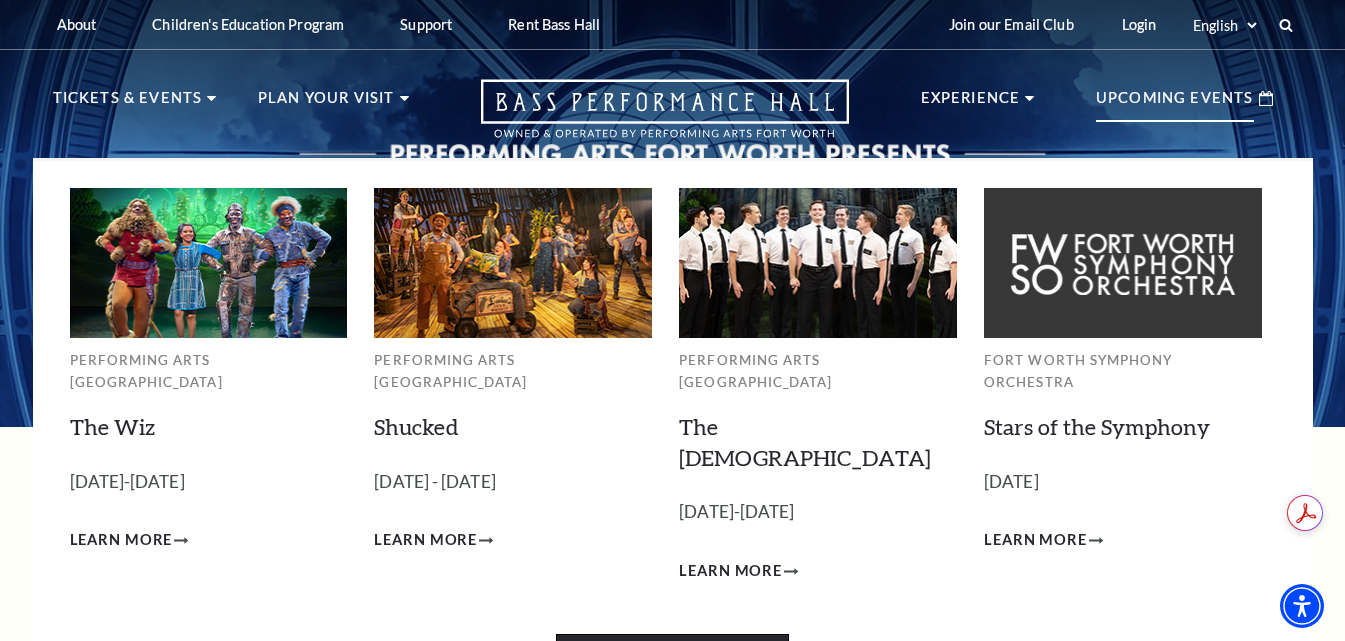 click on "View Full Calendar" at bounding box center [672, 662] 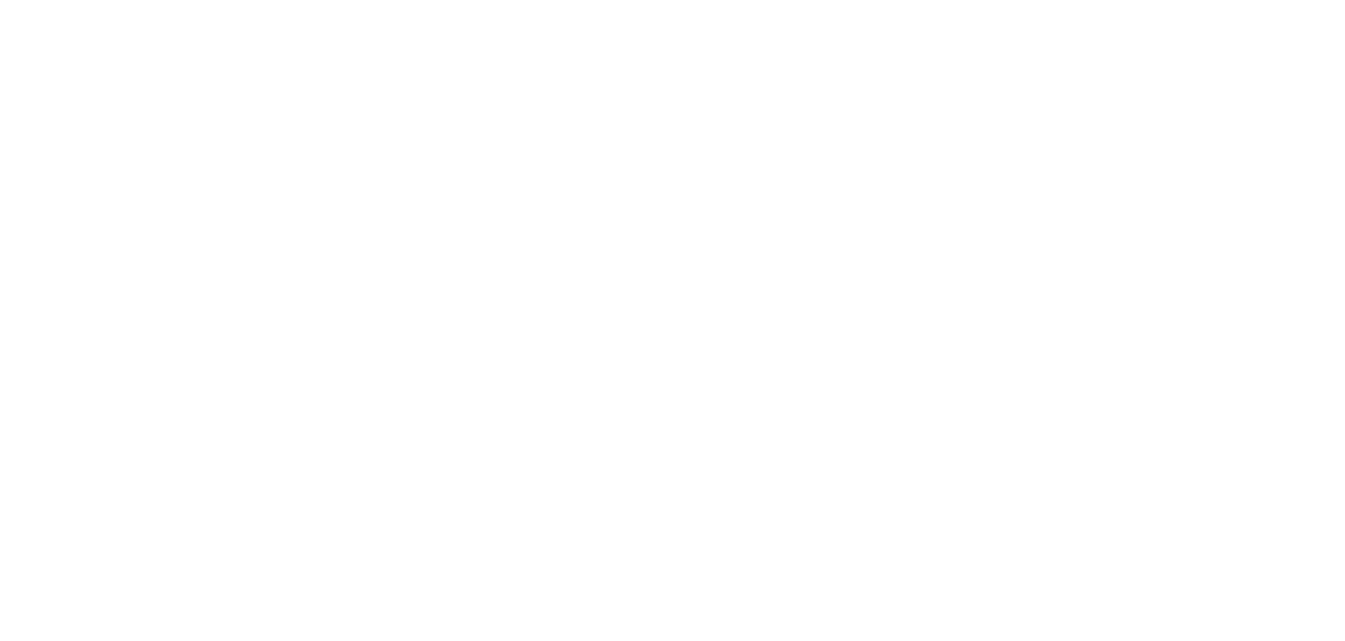scroll, scrollTop: 0, scrollLeft: 0, axis: both 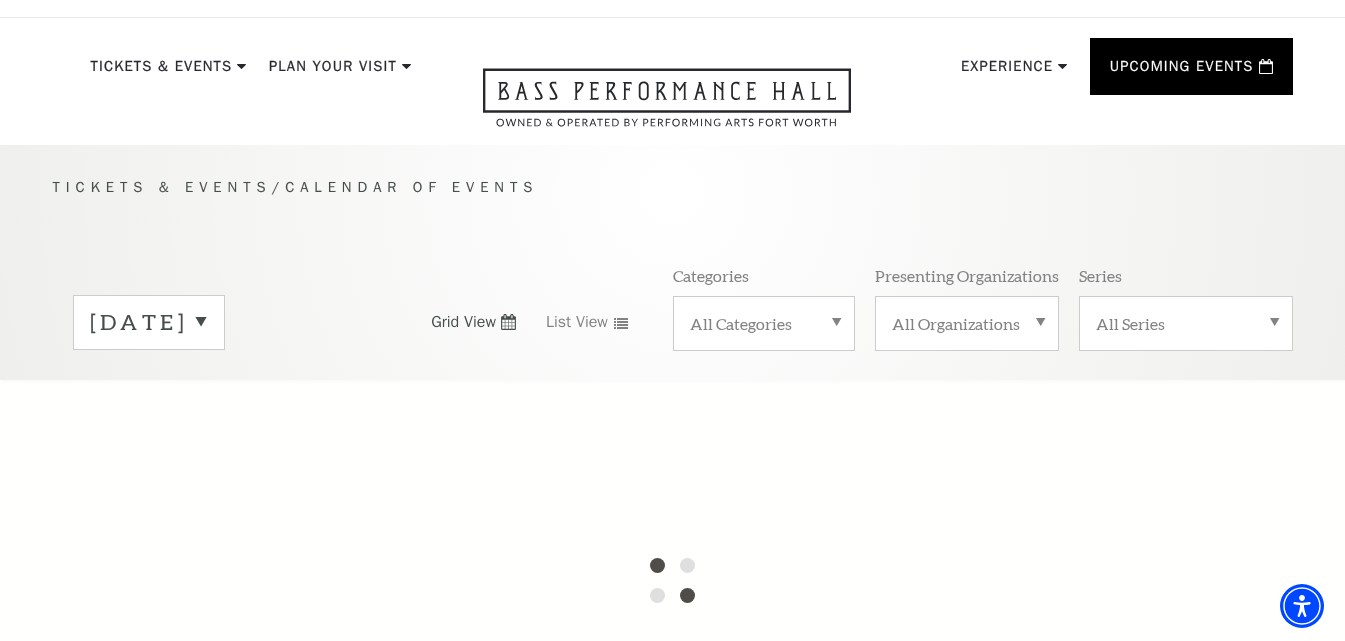 click on "[DATE]" at bounding box center (149, 322) 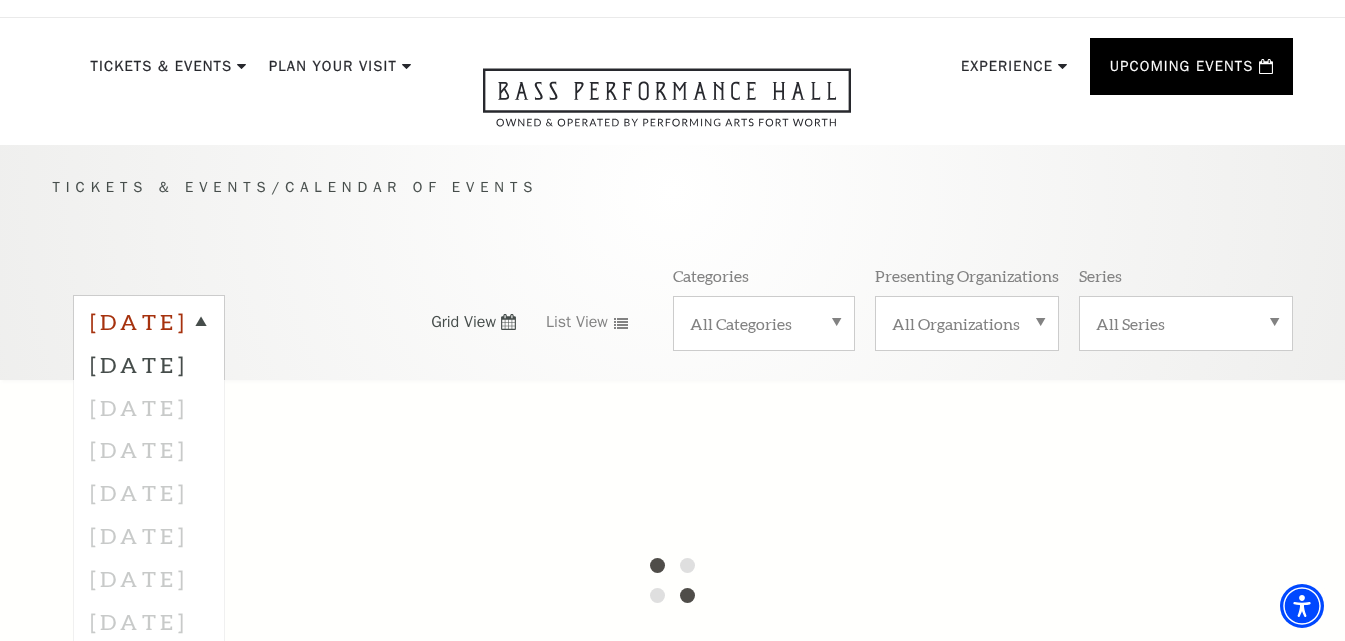 click on "[DATE]" at bounding box center [149, 325] 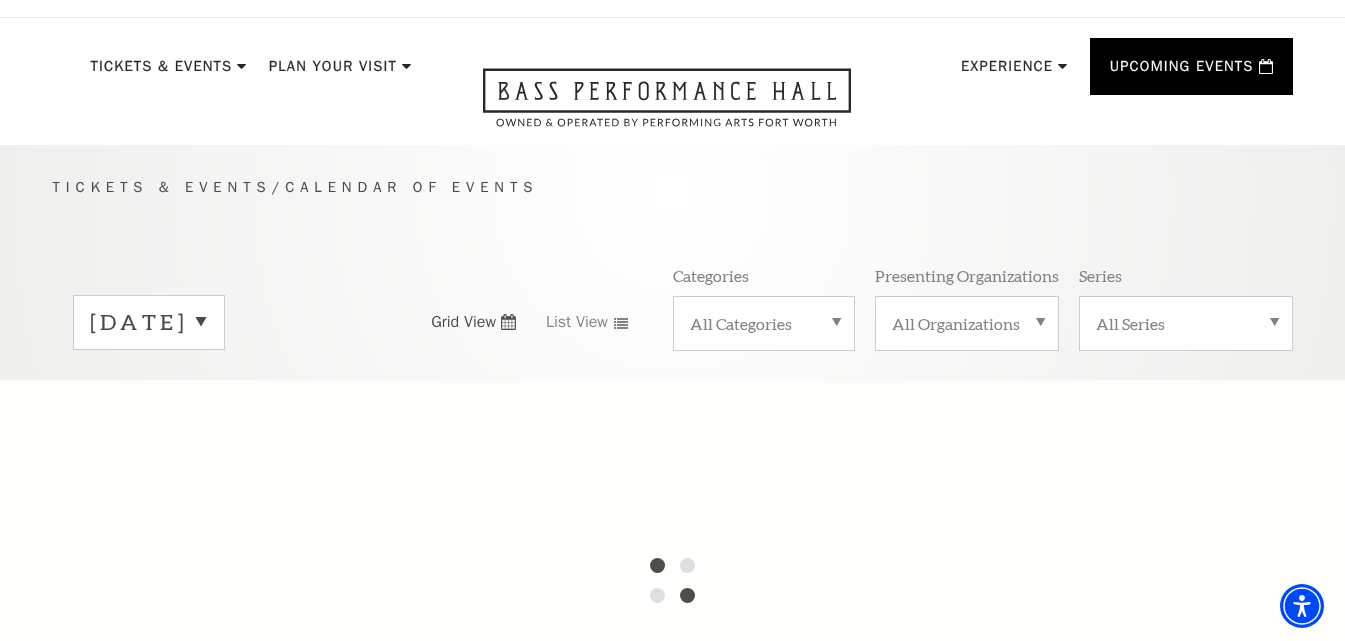 click on "[DATE]" at bounding box center (220, 322) 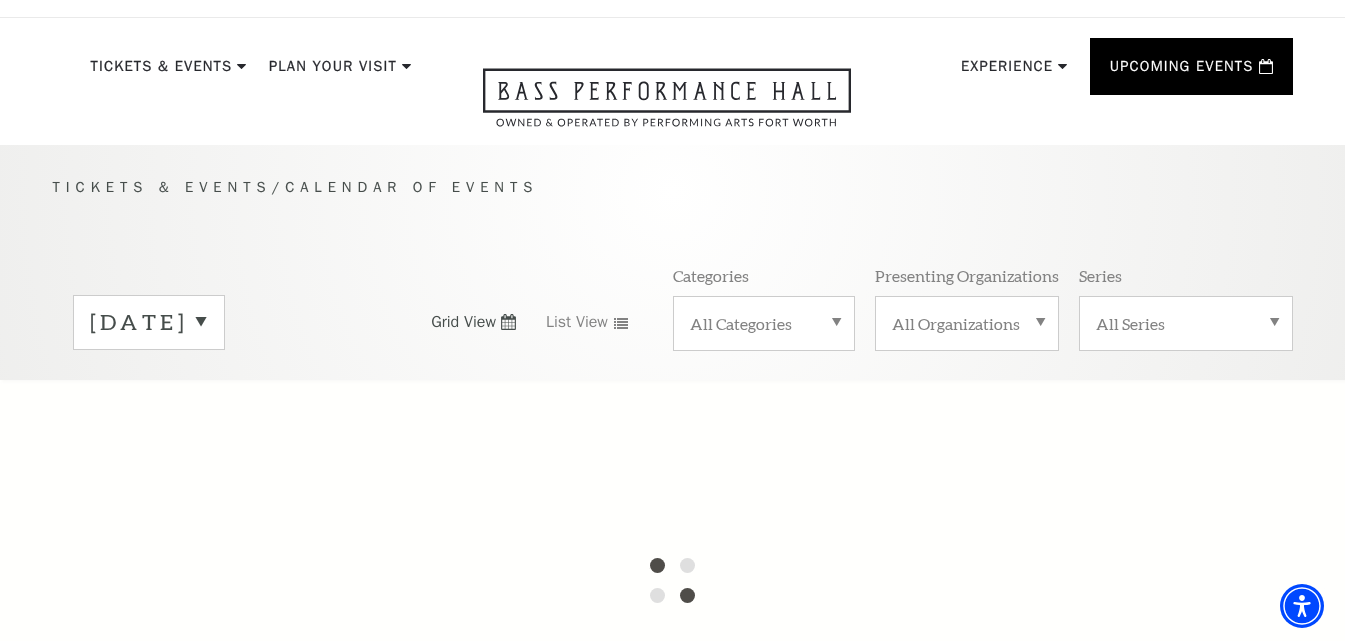 click on "[DATE]" at bounding box center (149, 322) 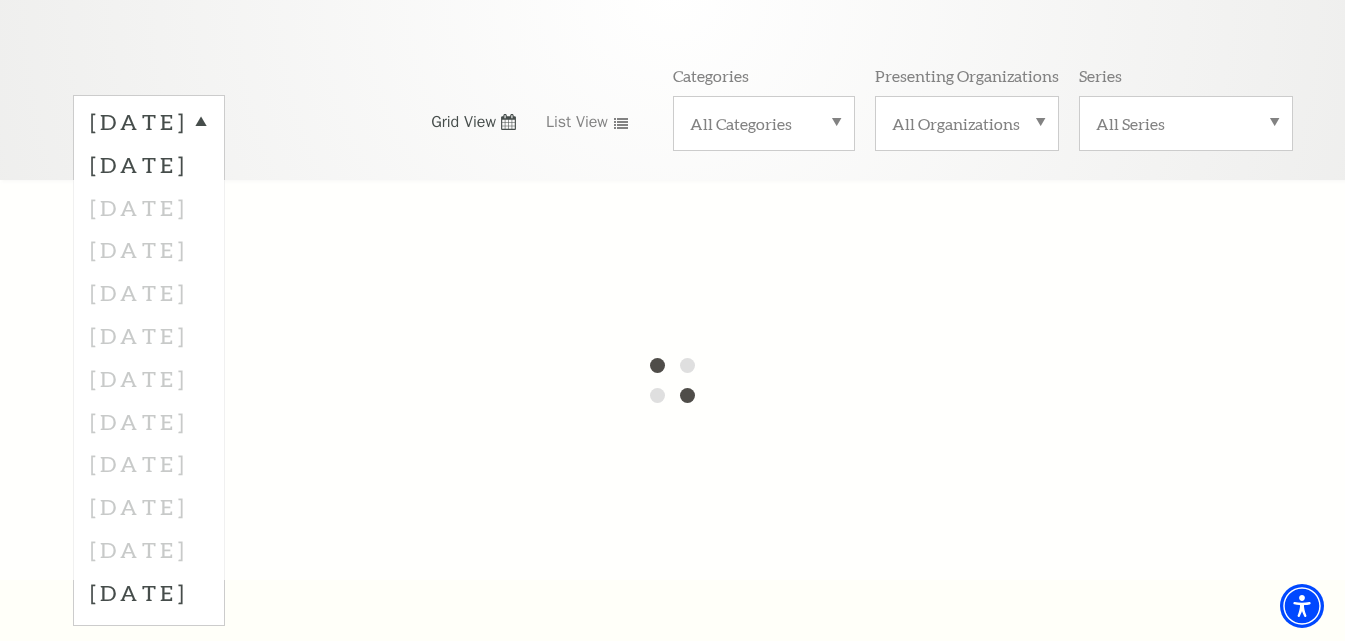 scroll, scrollTop: 332, scrollLeft: 0, axis: vertical 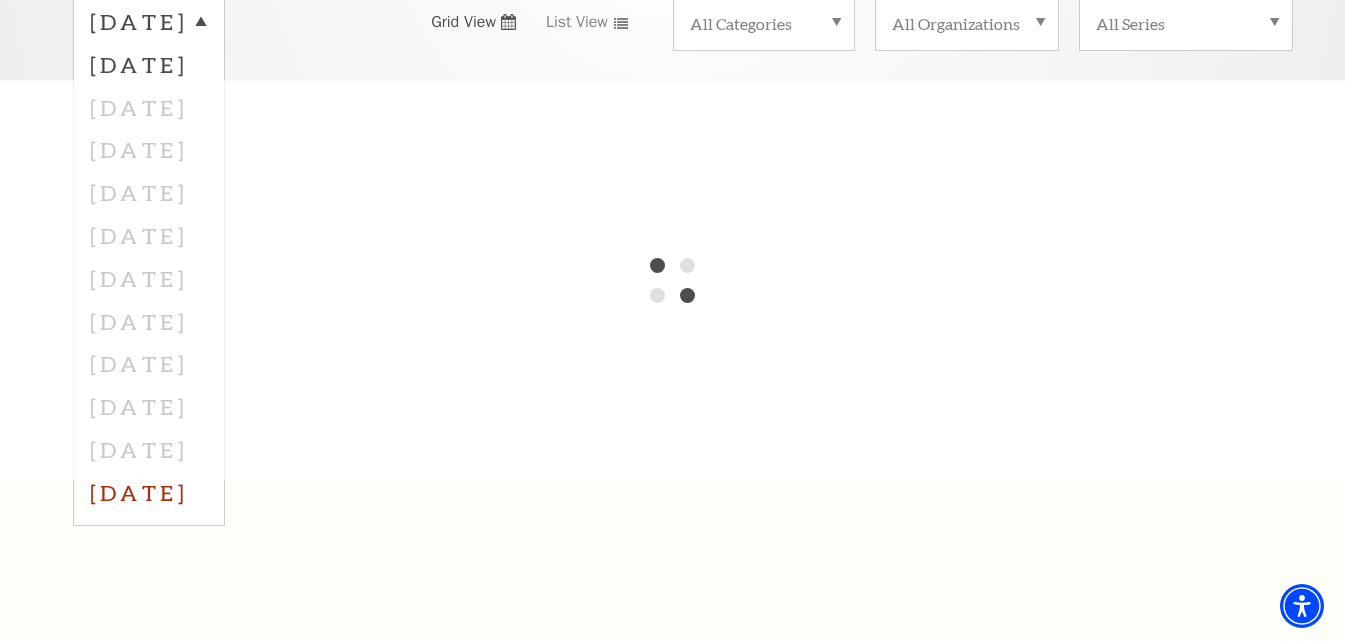 click on "[DATE]" at bounding box center (149, 492) 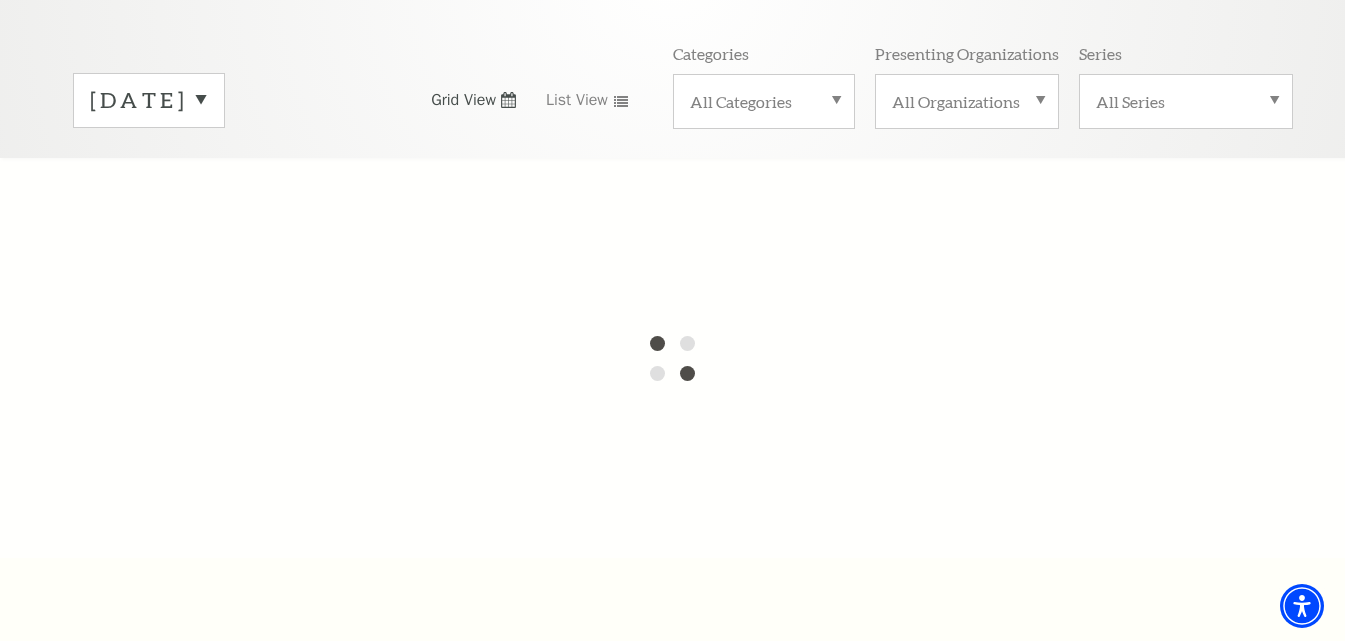 scroll, scrollTop: 247, scrollLeft: 0, axis: vertical 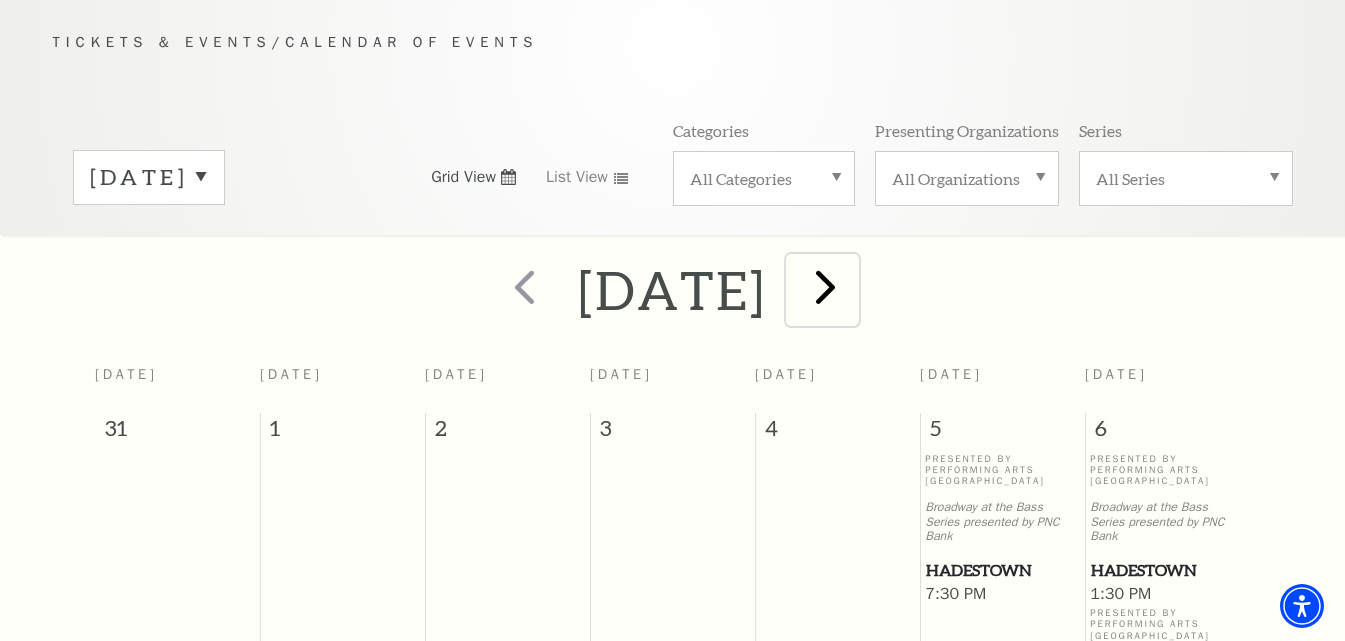 click at bounding box center (825, 286) 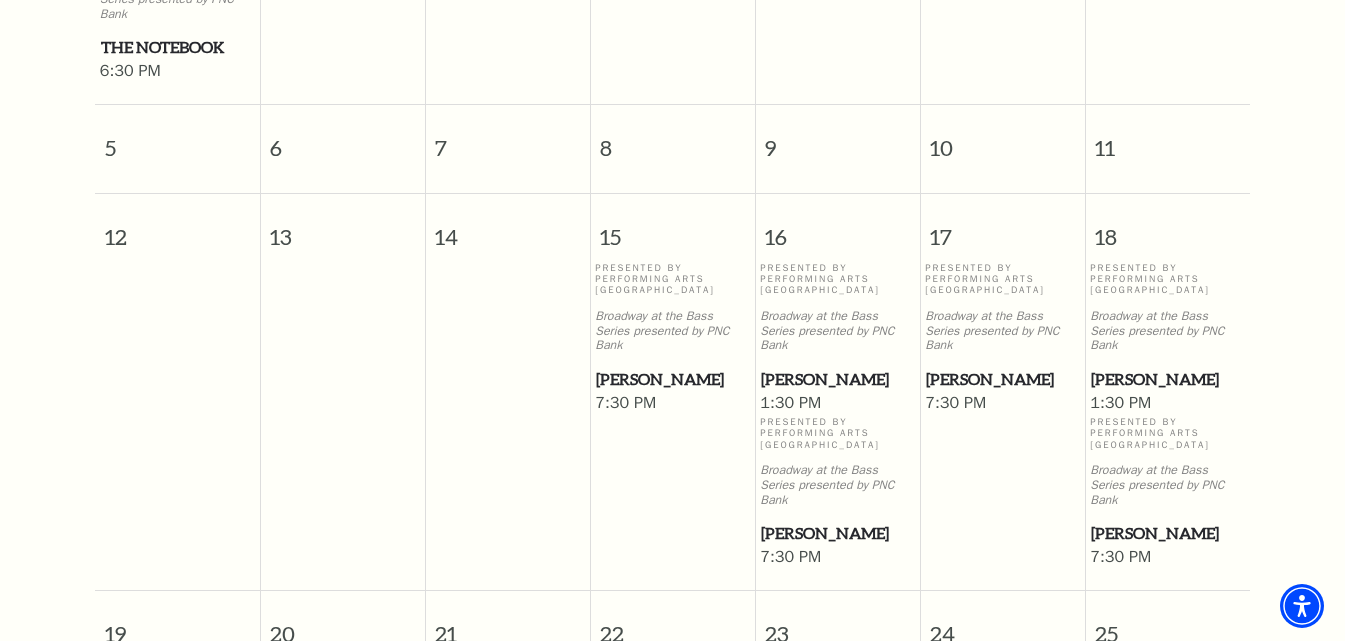 scroll, scrollTop: 873, scrollLeft: 0, axis: vertical 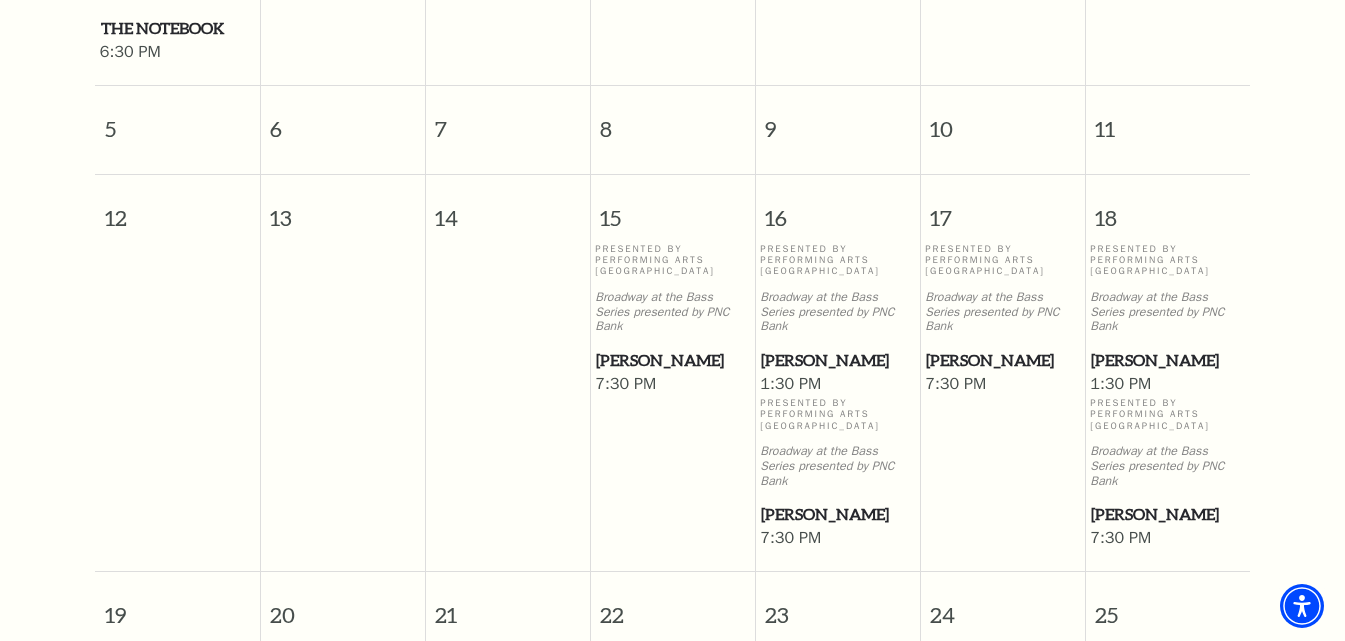 click on "[PERSON_NAME]" at bounding box center (1167, 360) 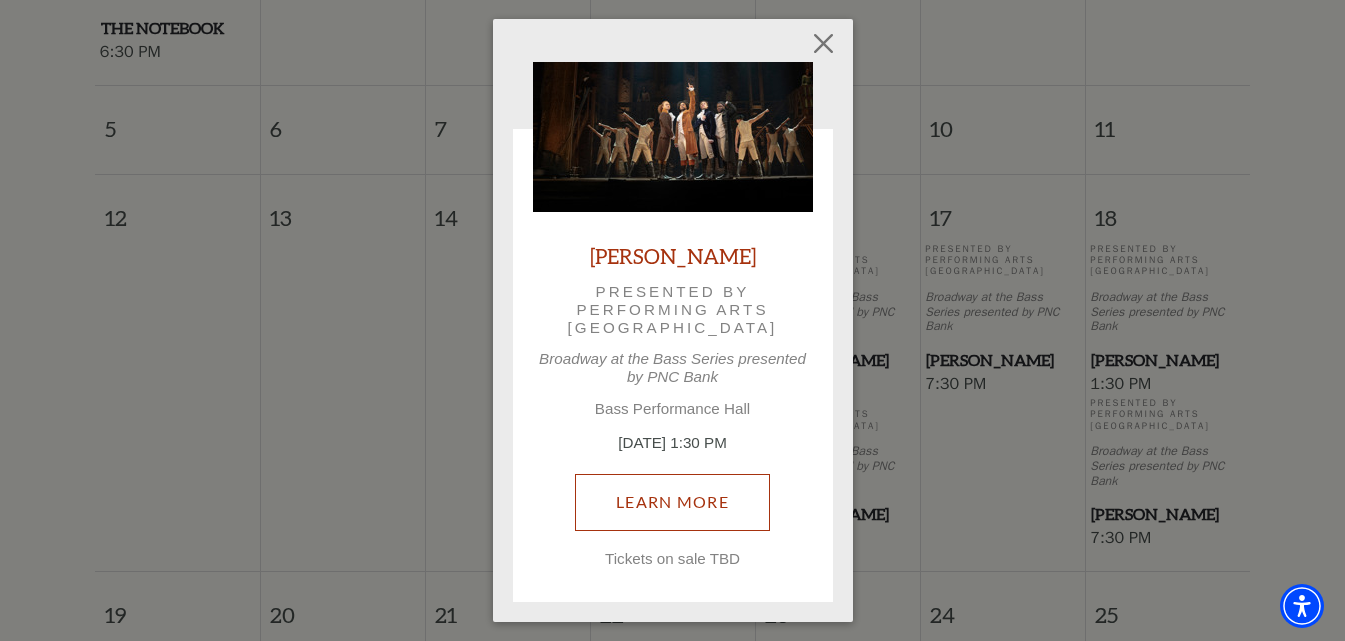 click on "Learn More" at bounding box center [672, 502] 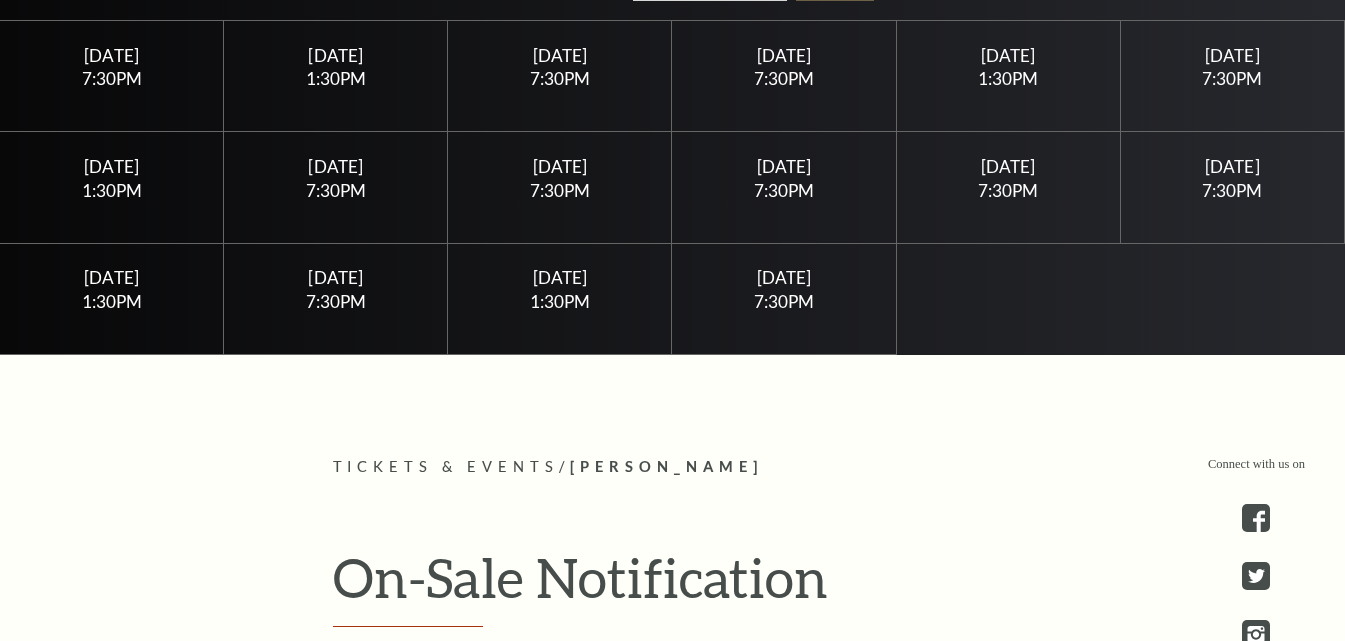 scroll, scrollTop: 0, scrollLeft: 0, axis: both 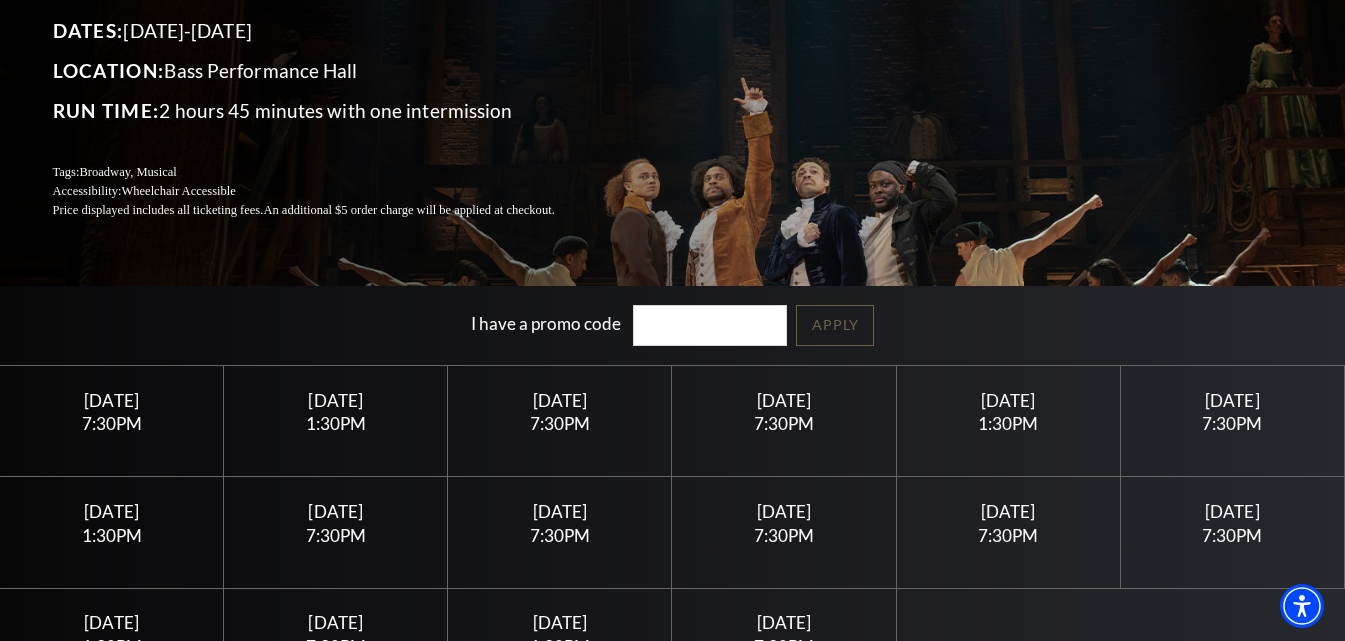 click on "I have a promo code" at bounding box center [710, 325] 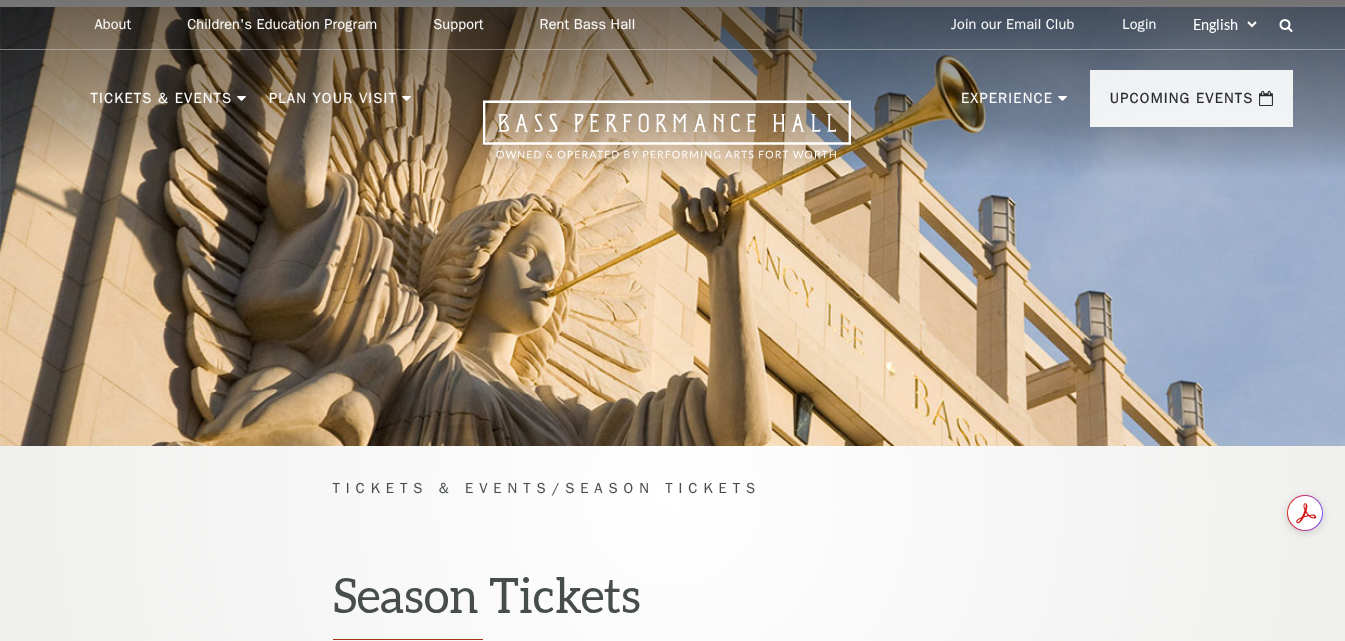 scroll, scrollTop: 0, scrollLeft: 0, axis: both 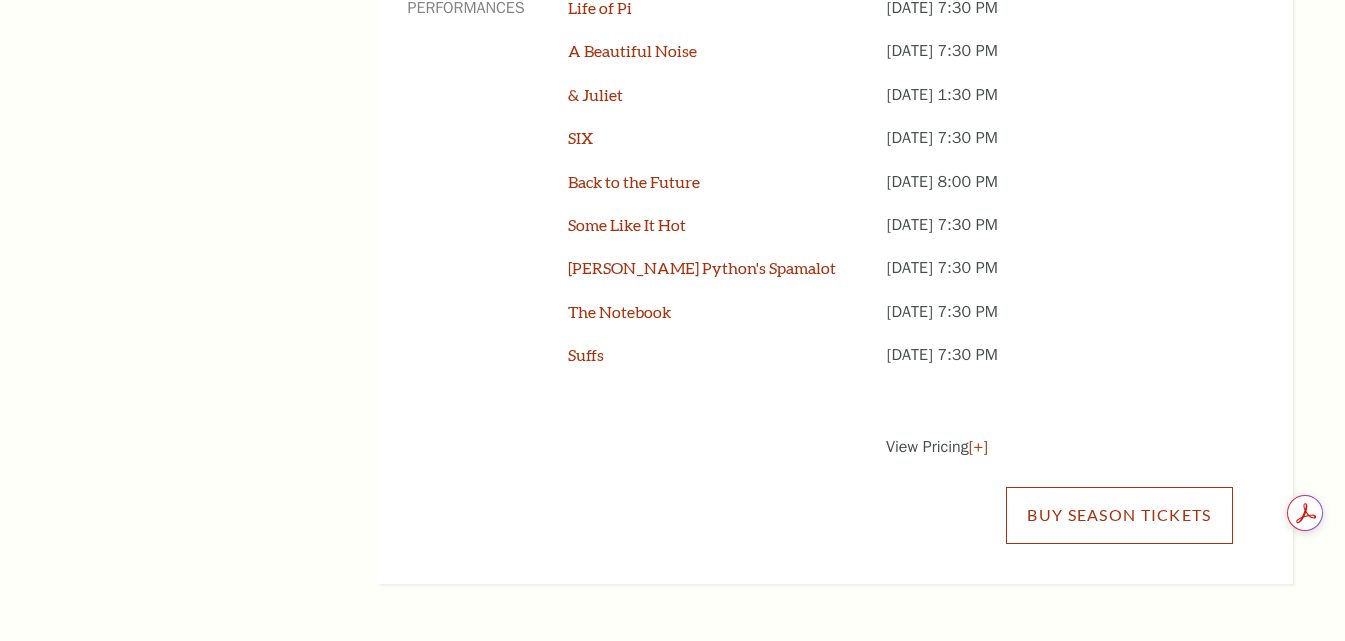 click on "Buy Season Tickets" at bounding box center (1119, 515) 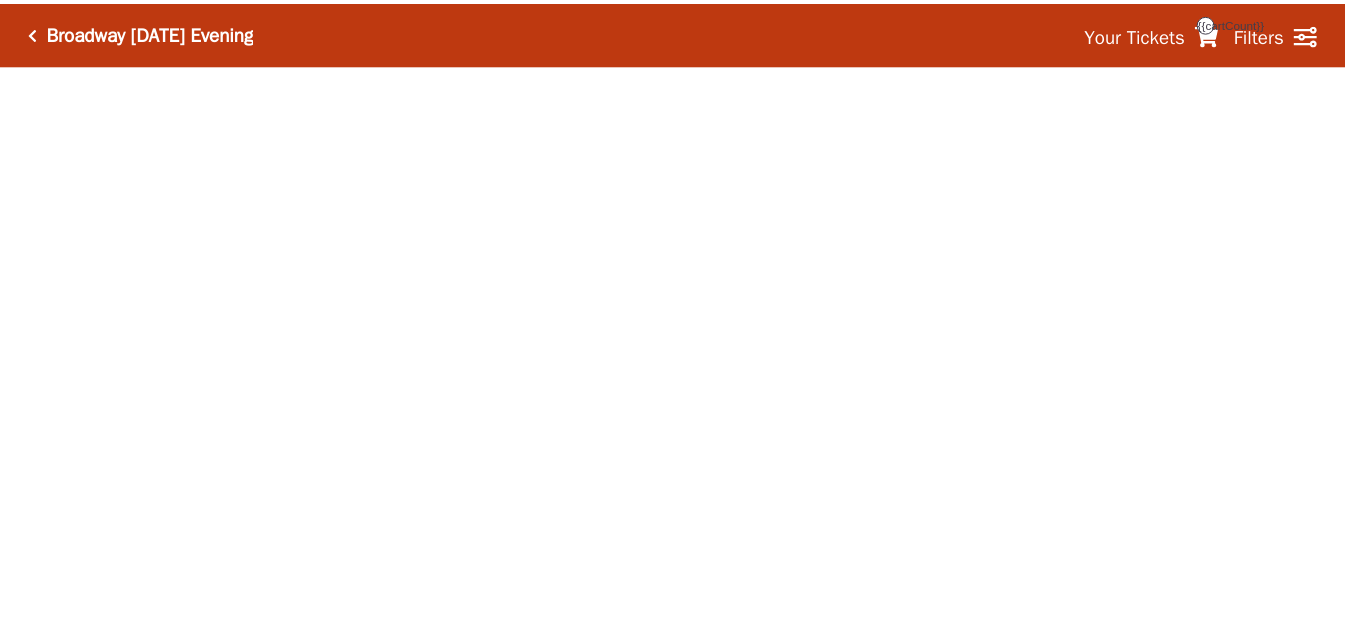 scroll, scrollTop: 0, scrollLeft: 0, axis: both 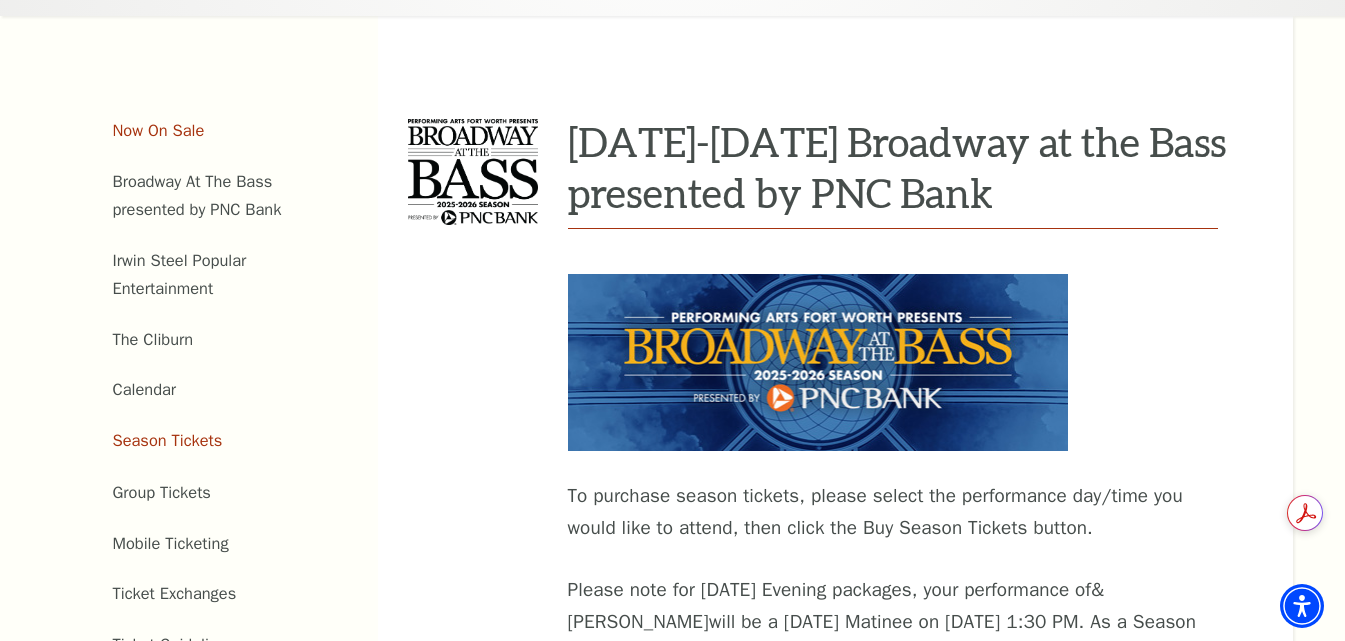click on "Now On Sale" at bounding box center (159, 130) 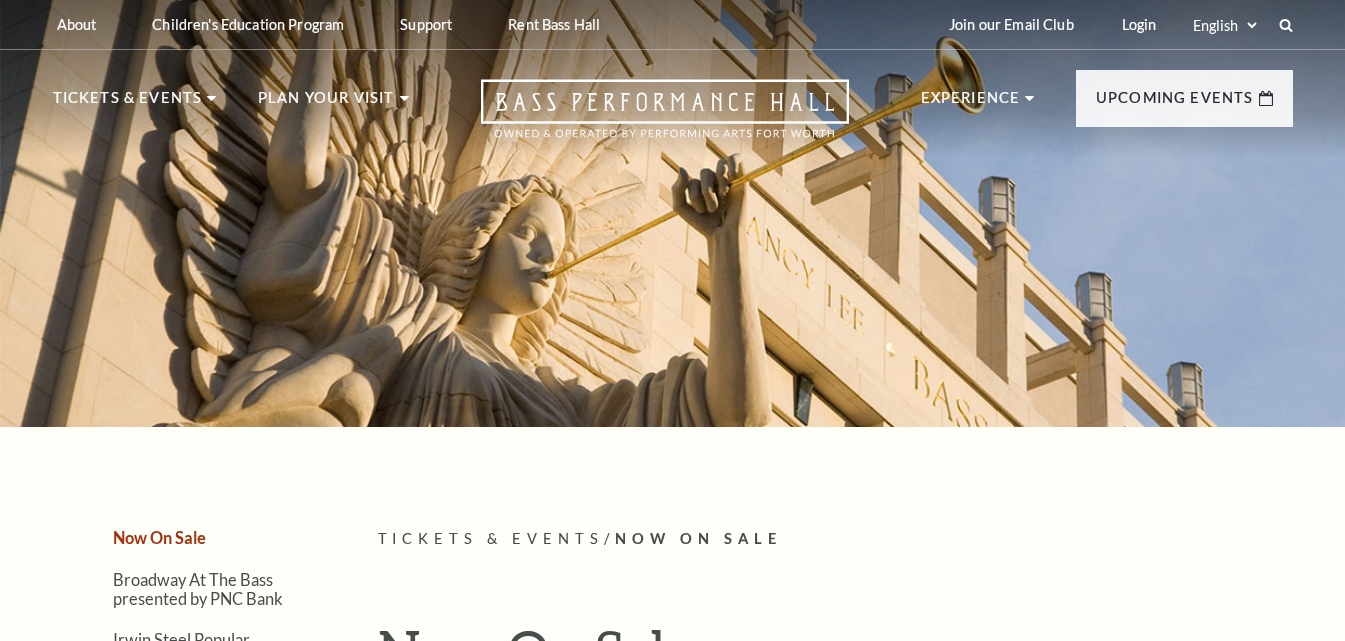 scroll, scrollTop: 0, scrollLeft: 0, axis: both 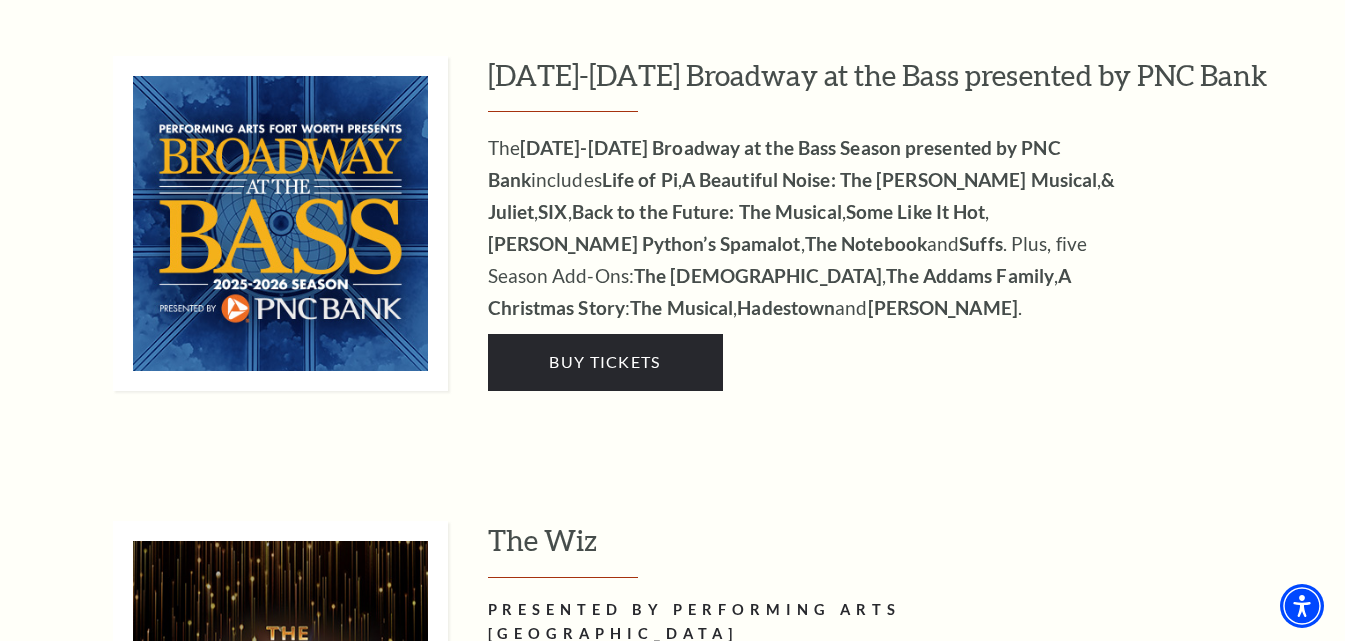 drag, startPoint x: 1355, startPoint y: 30, endPoint x: 1359, endPoint y: 107, distance: 77.10383 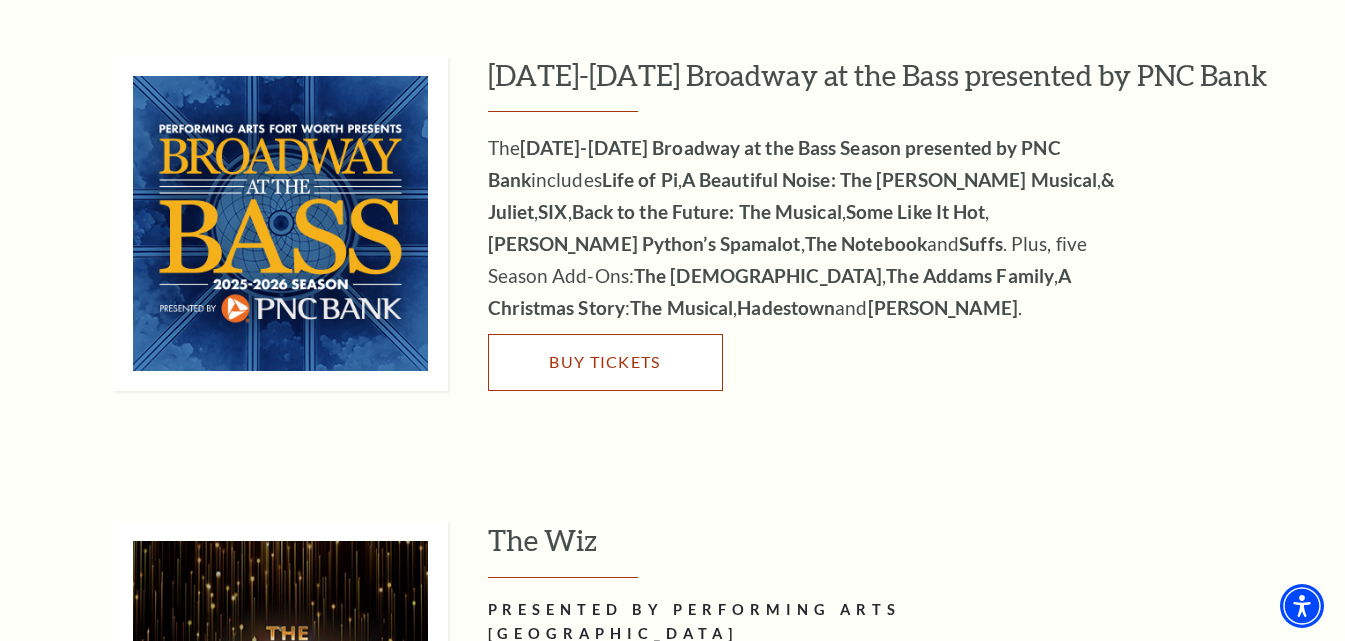 click on "Buy Tickets" at bounding box center [604, 361] 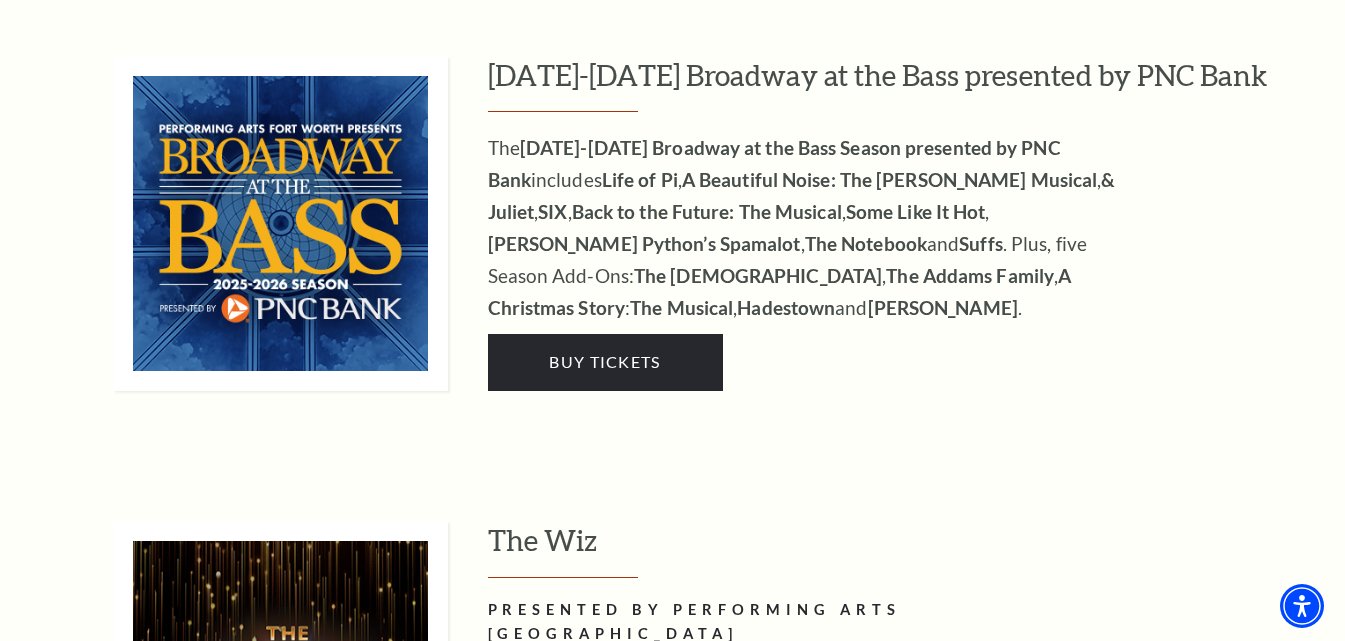 scroll, scrollTop: 1895, scrollLeft: 0, axis: vertical 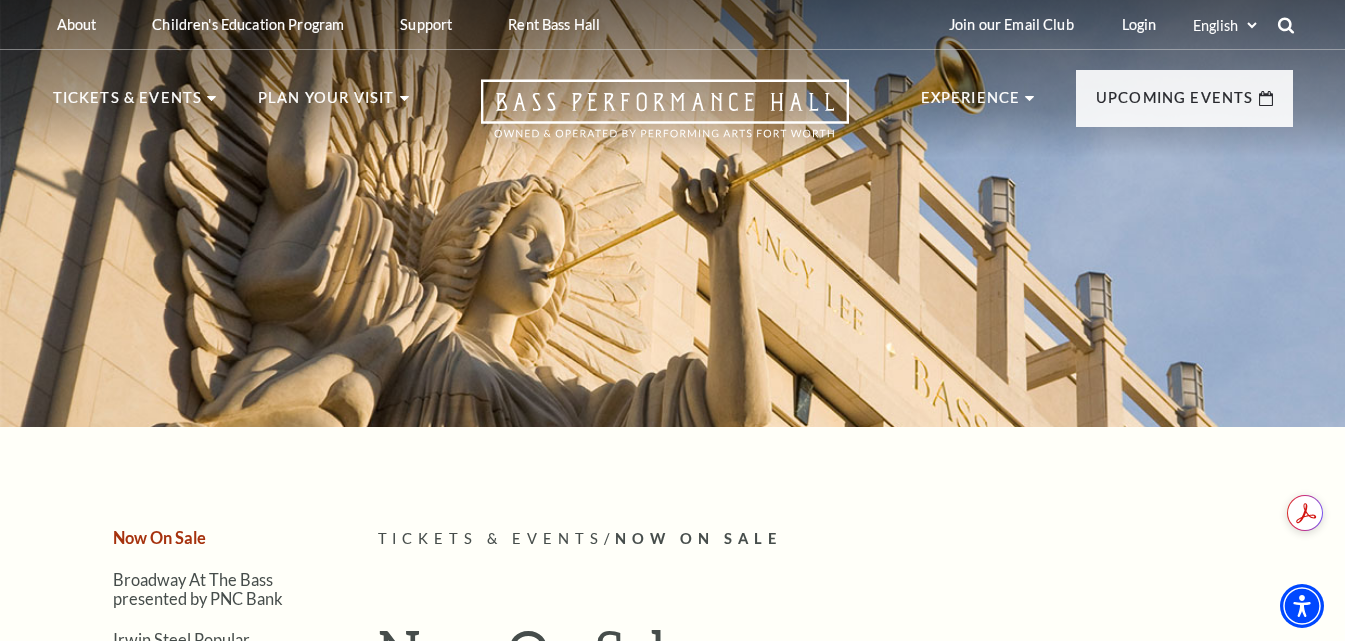 click on "Join our Email Club
Login
Select: English Español" at bounding box center (1112, 24) 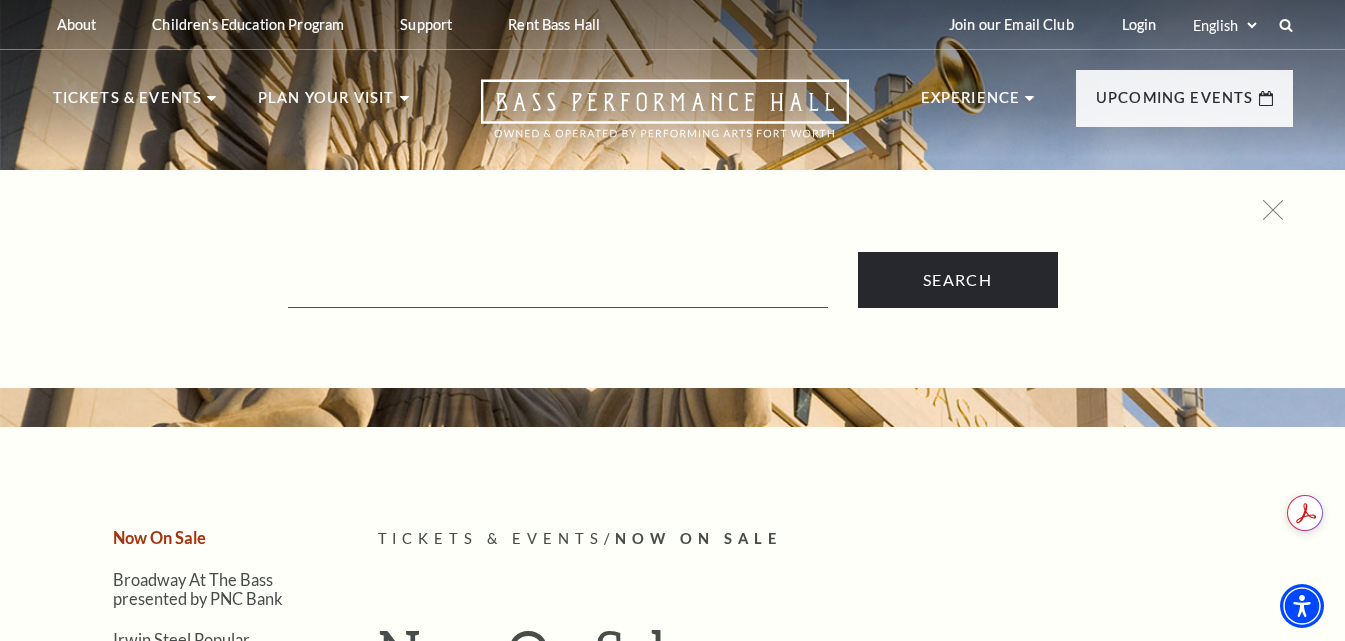 click at bounding box center (558, 287) 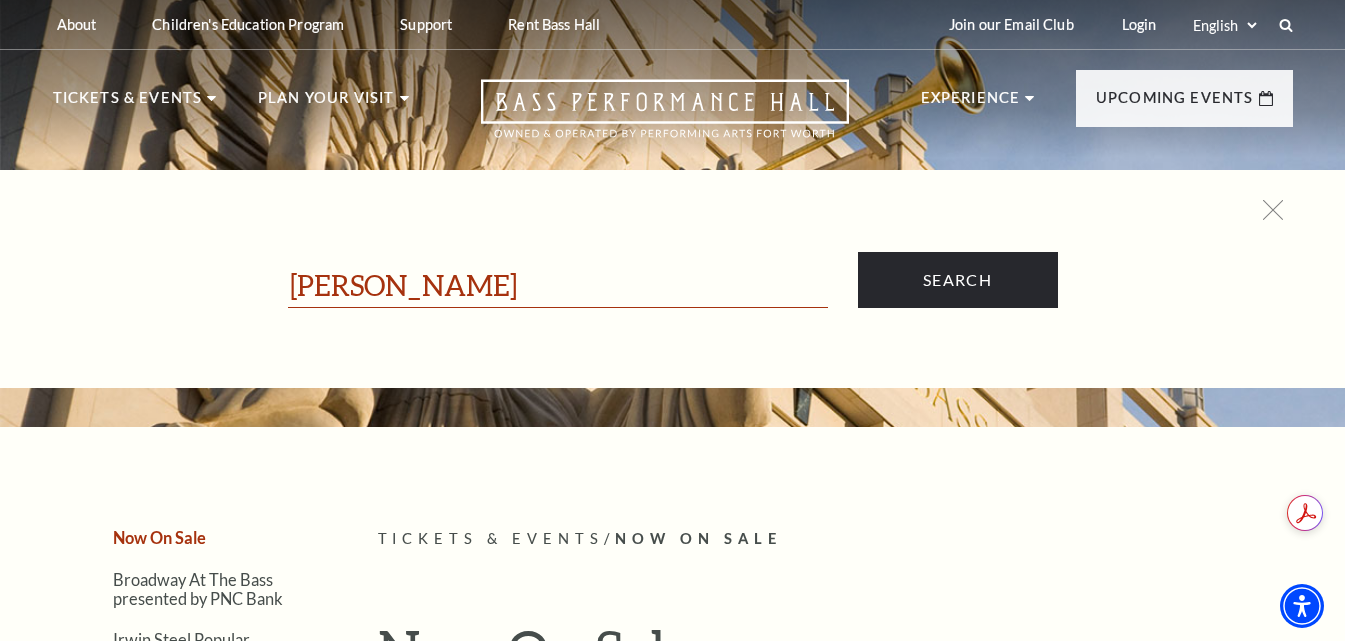 type on "[PERSON_NAME]" 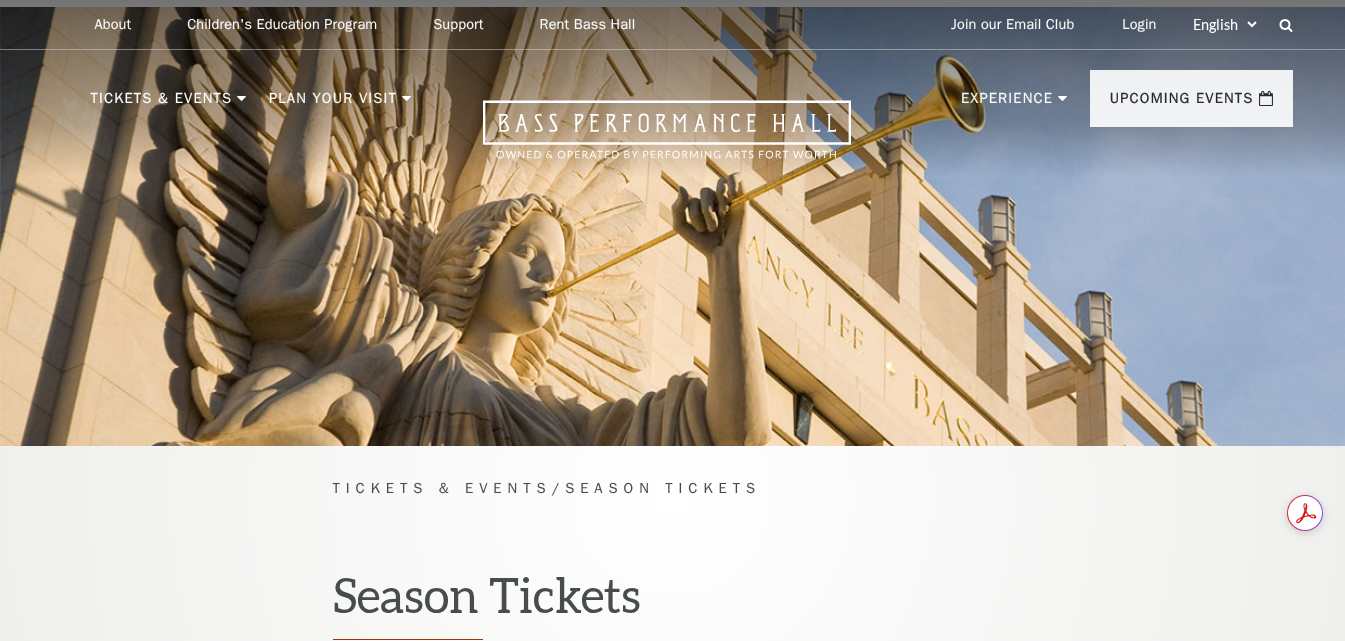 scroll, scrollTop: 0, scrollLeft: 0, axis: both 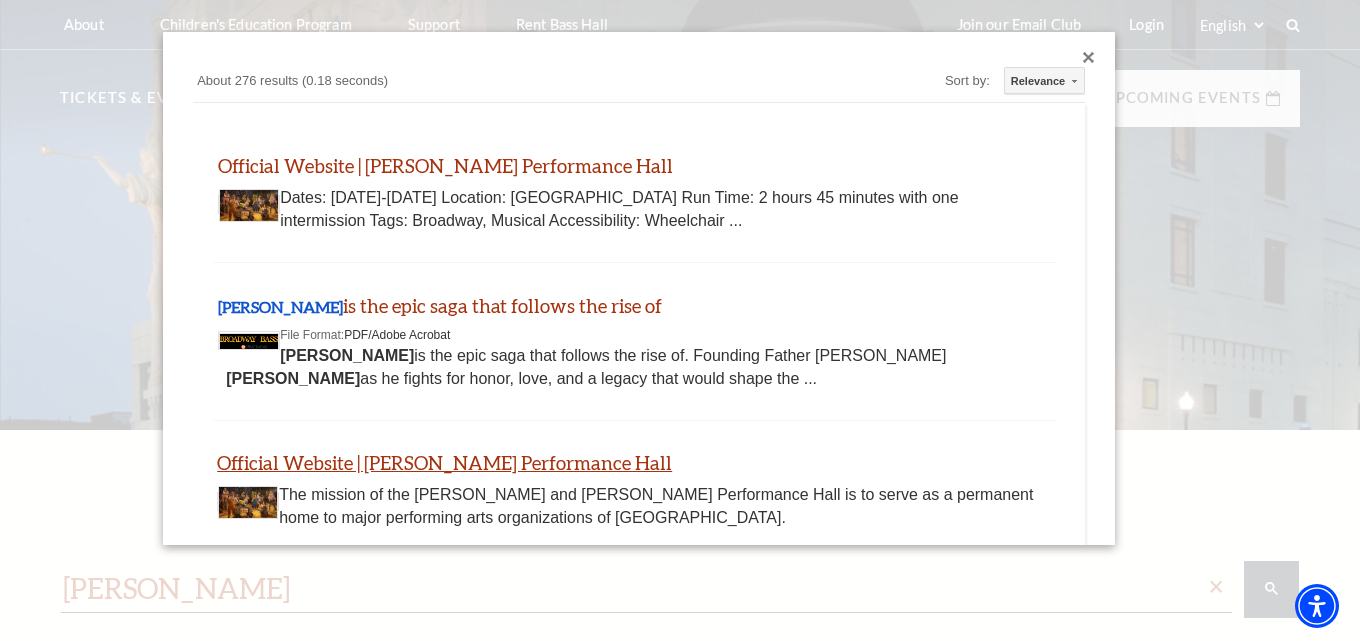 click on "Official Website | [PERSON_NAME] Performance Hall" at bounding box center [444, 462] 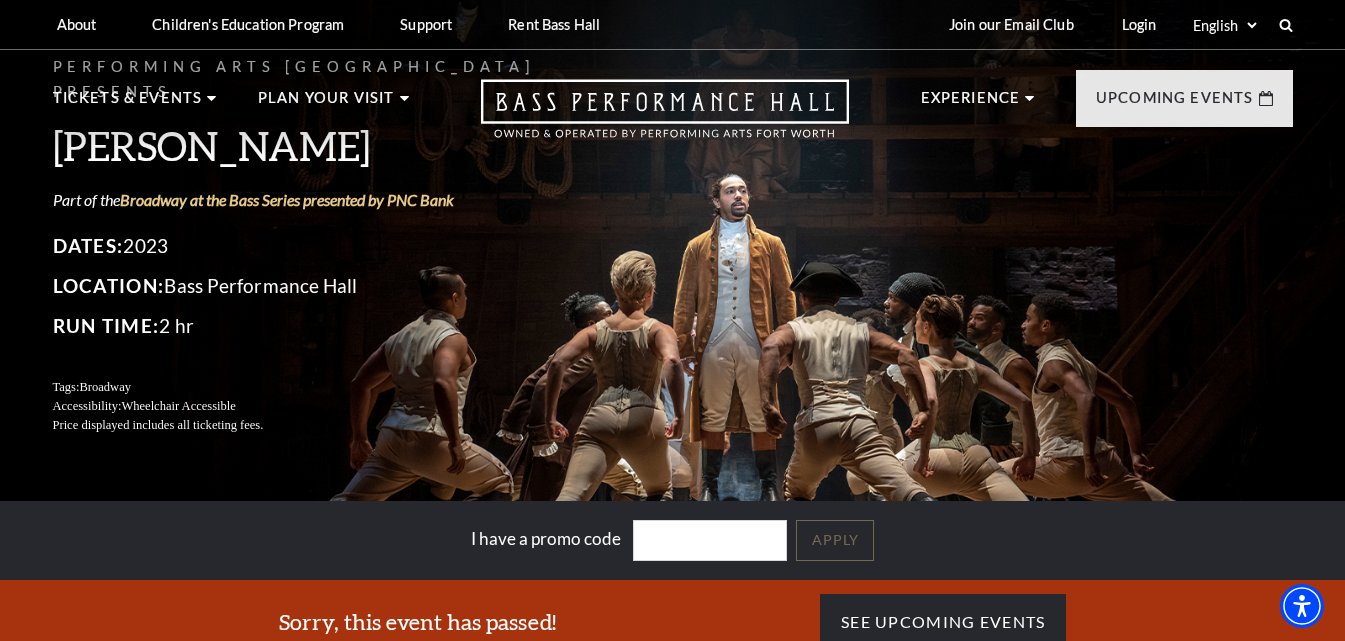 scroll, scrollTop: 0, scrollLeft: 0, axis: both 